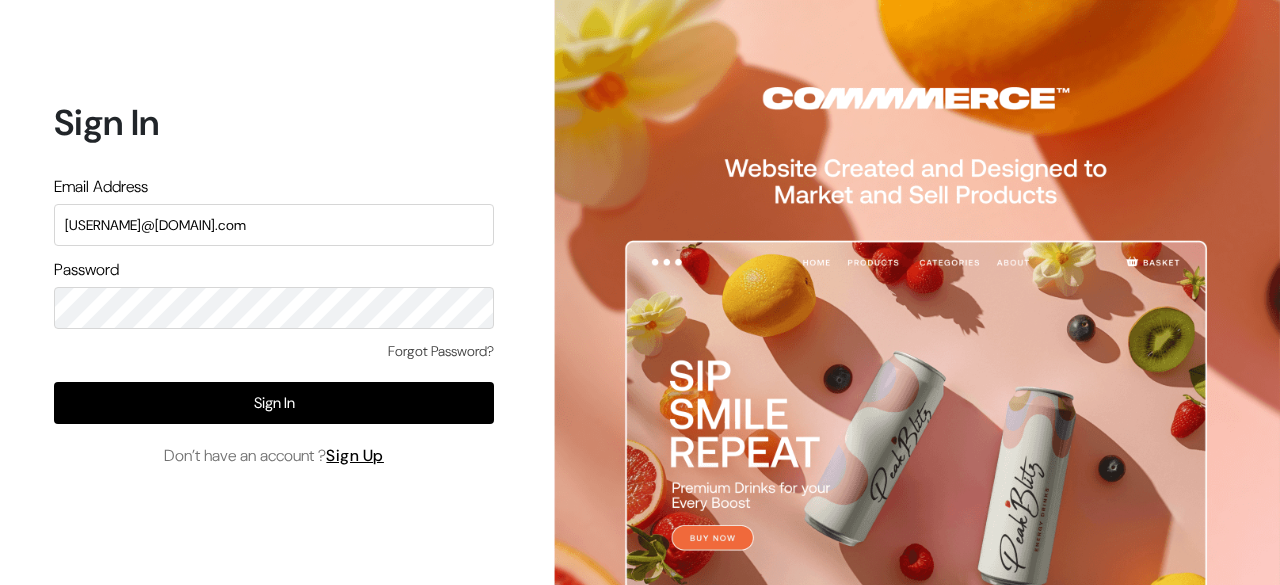 scroll, scrollTop: 0, scrollLeft: 0, axis: both 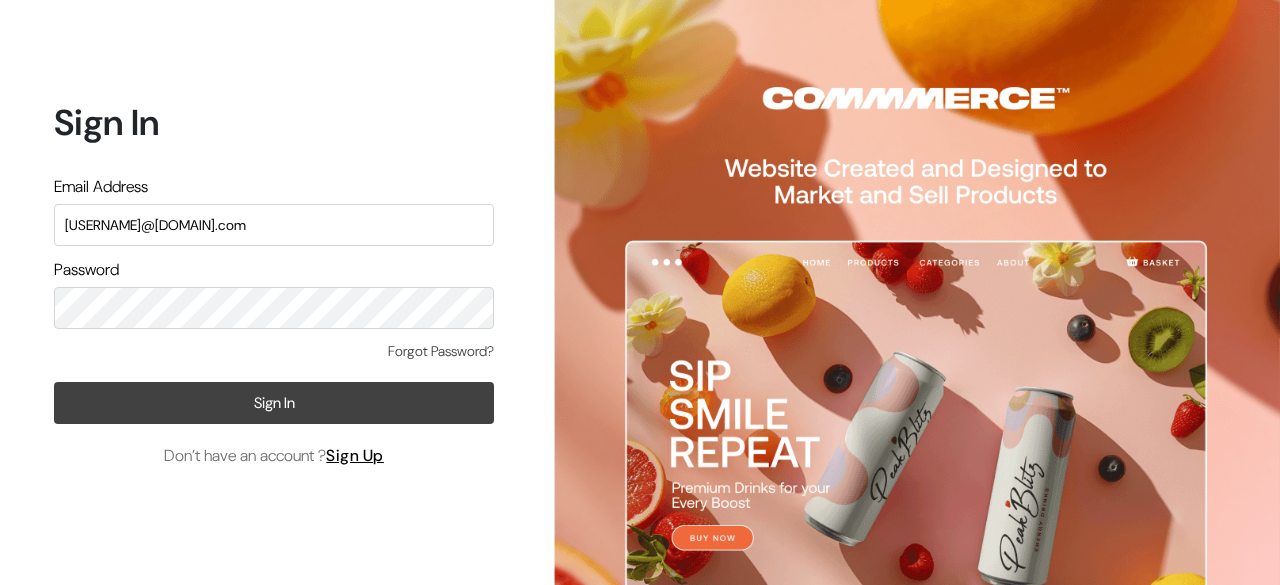 click on "Sign In" at bounding box center [274, 403] 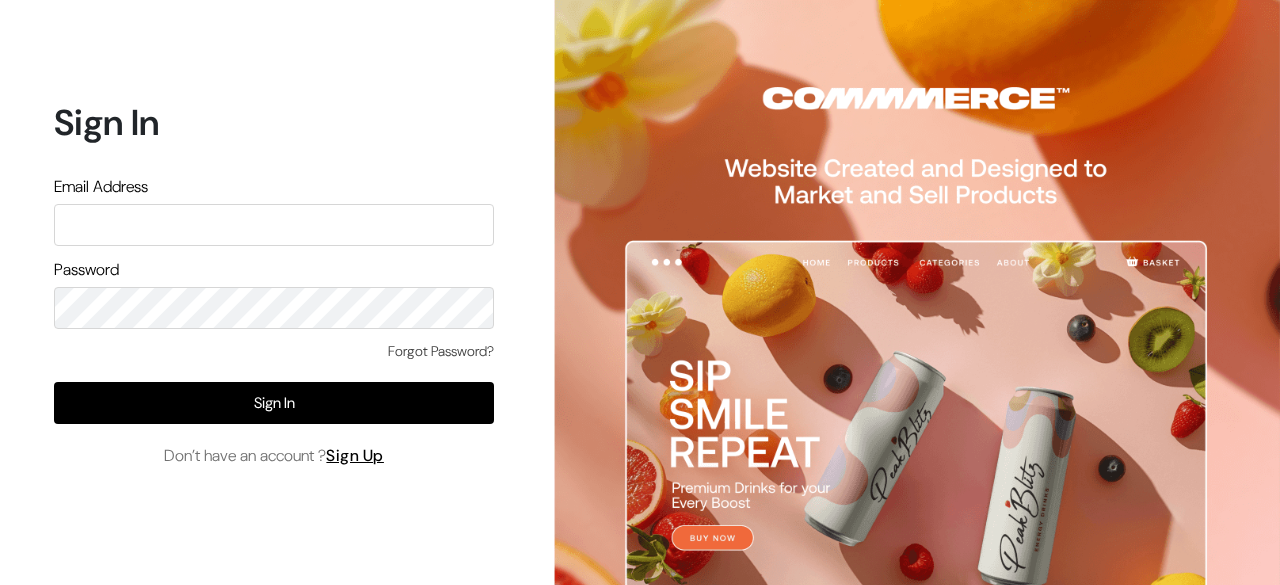 scroll, scrollTop: 0, scrollLeft: 0, axis: both 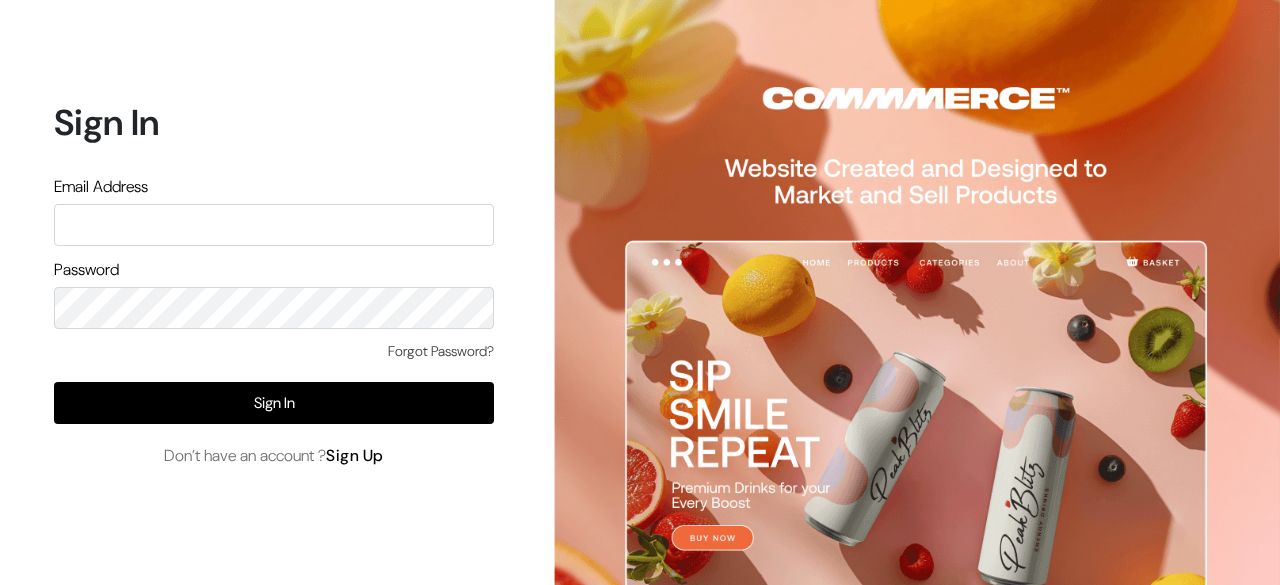 click on "Sign Up" at bounding box center (355, 455) 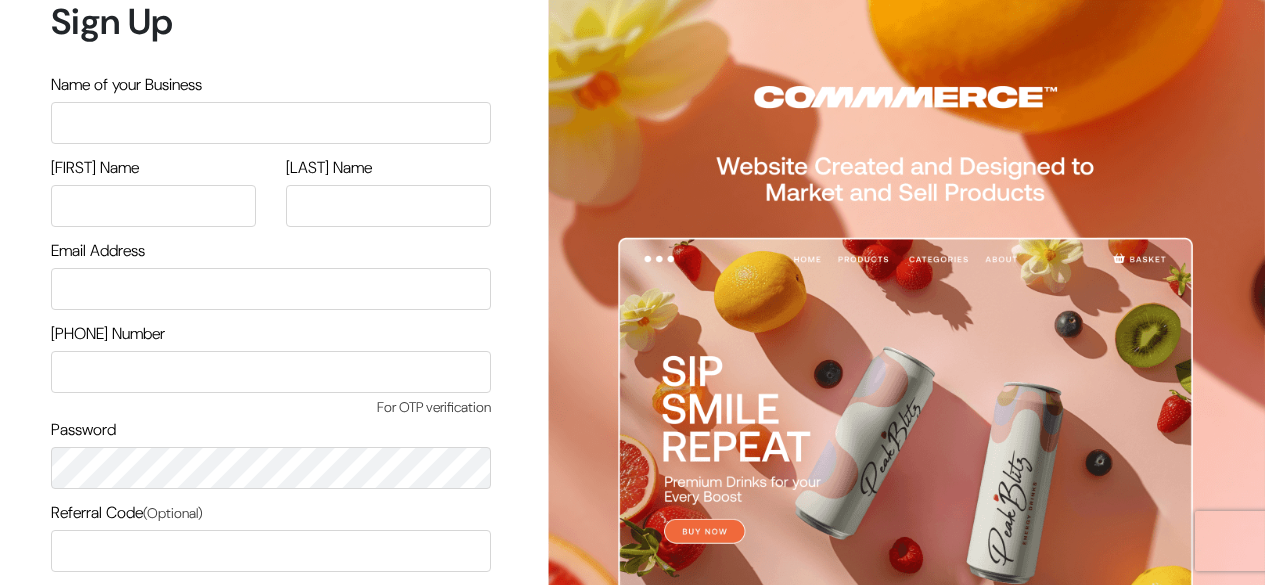 scroll, scrollTop: 0, scrollLeft: 0, axis: both 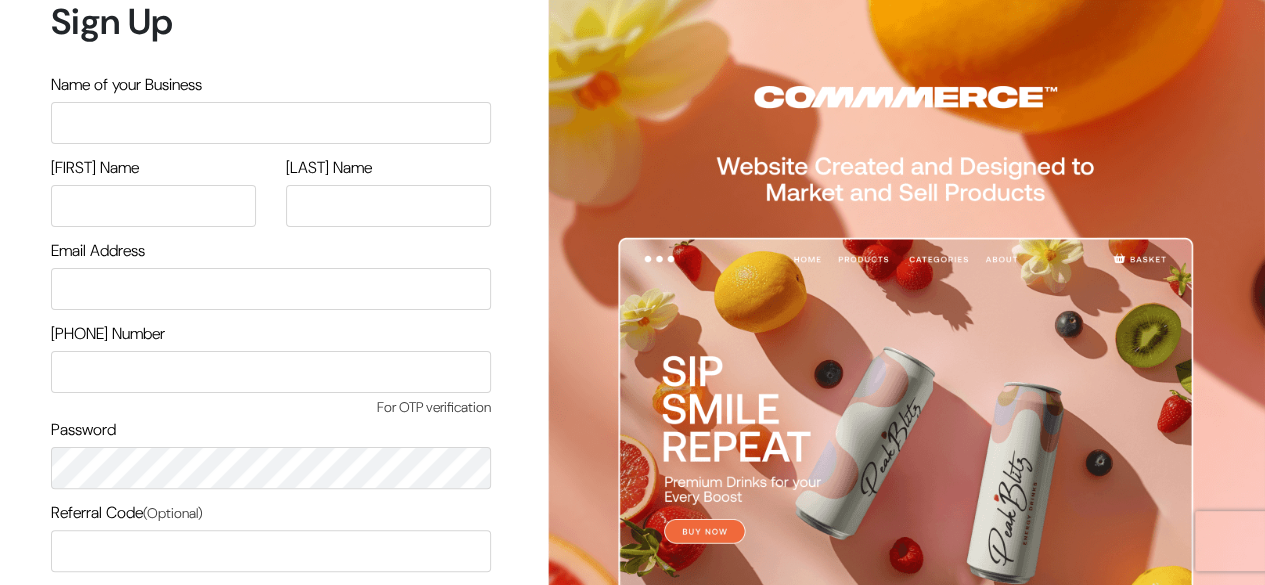 click at bounding box center [271, 123] 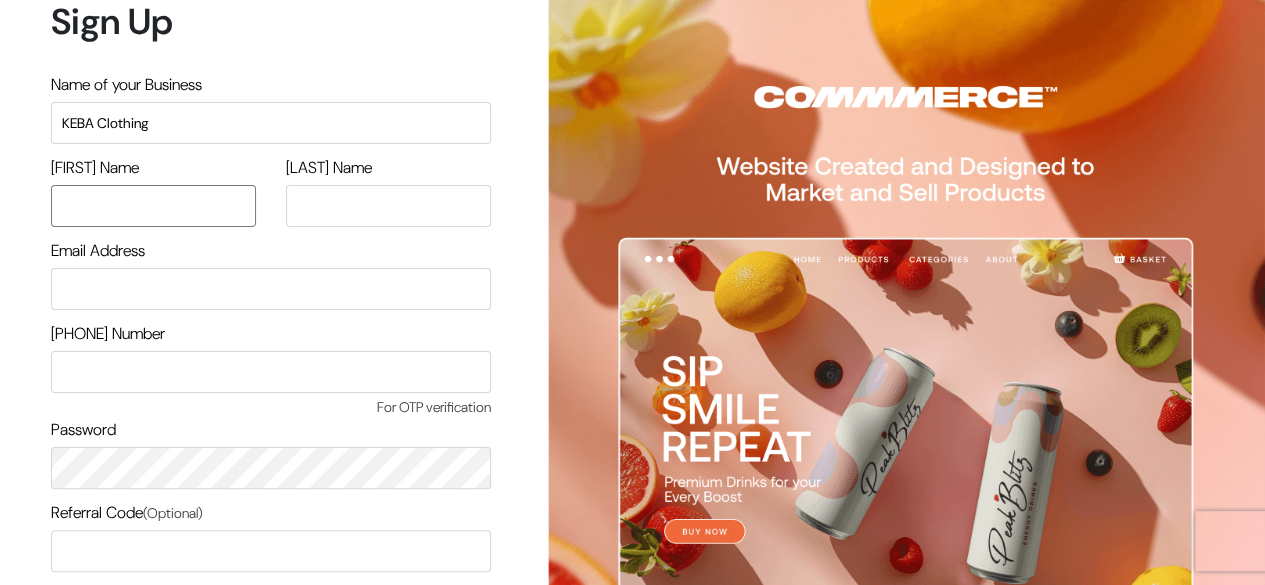 type on "[FIRST]" 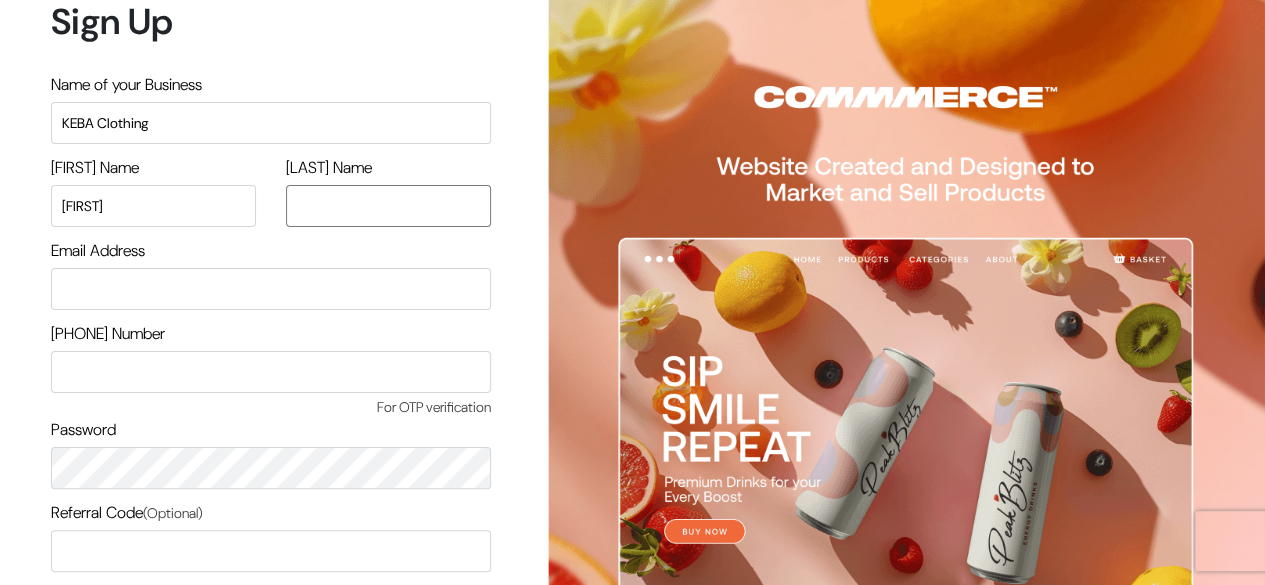 type on "[FIRST]" 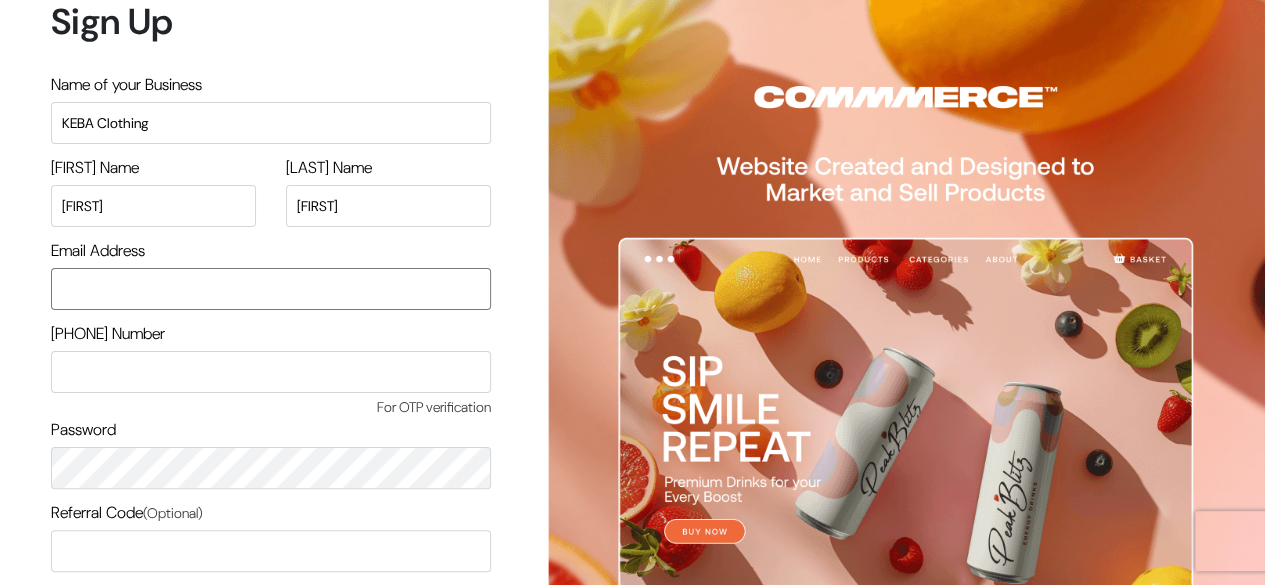 type on "[EMAIL]" 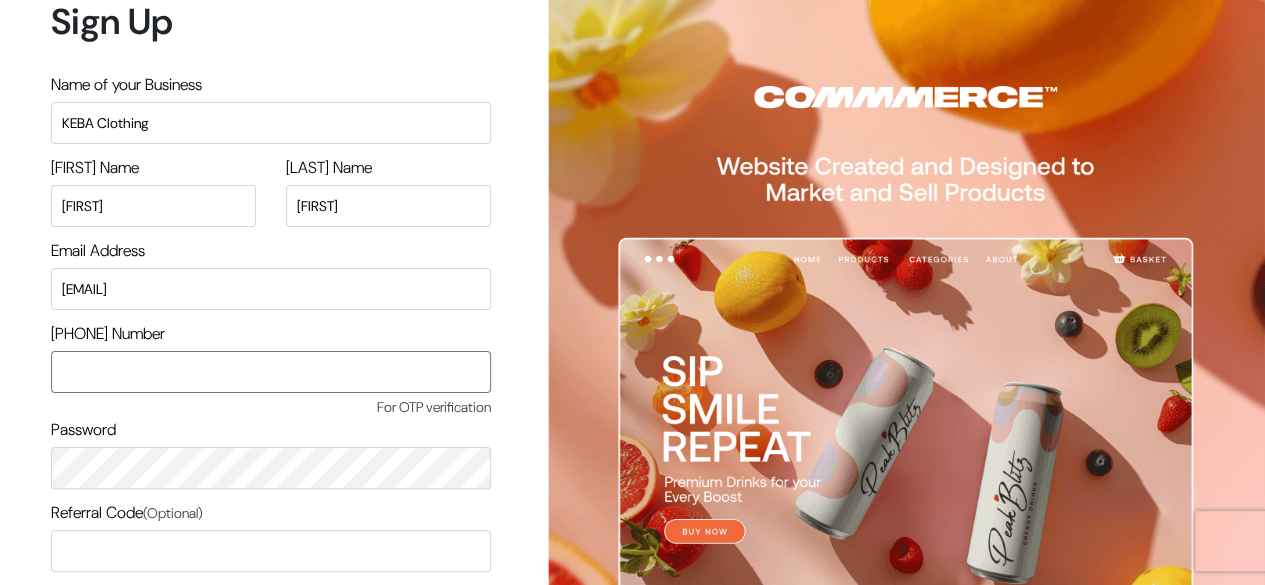type on "[PHONE]" 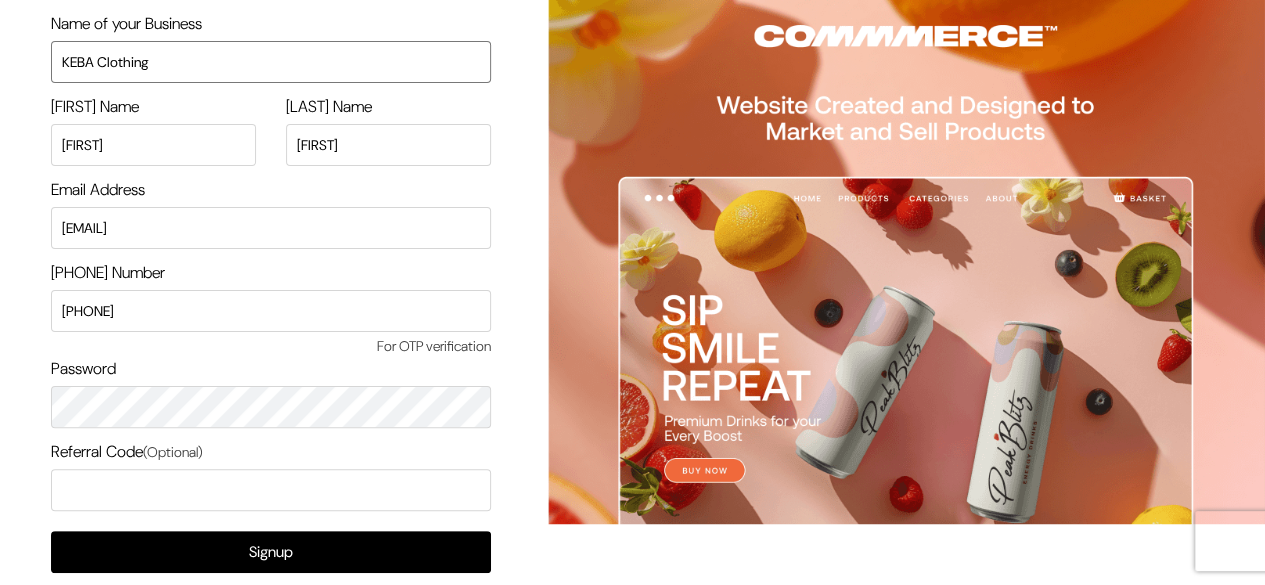 scroll, scrollTop: 119, scrollLeft: 0, axis: vertical 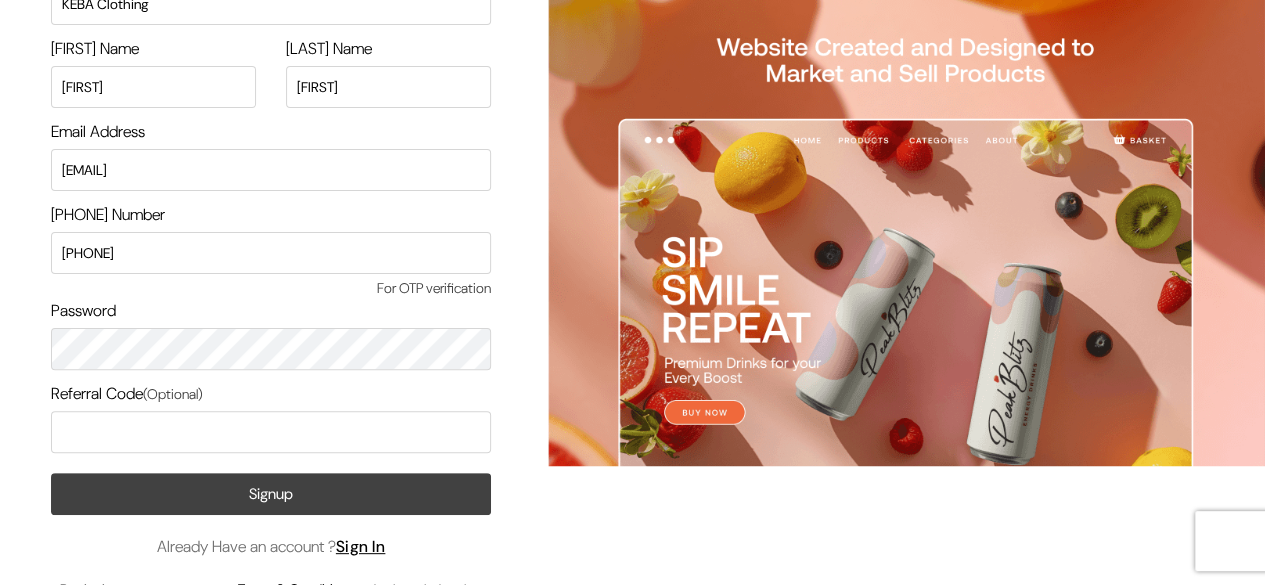 click on "Signup" at bounding box center (271, 494) 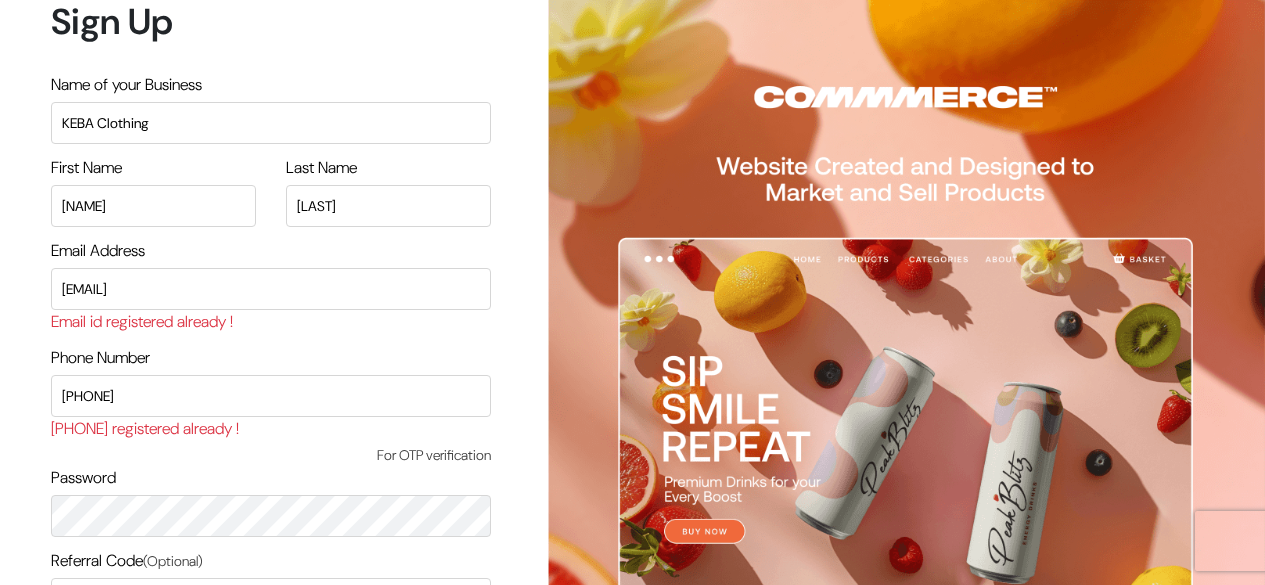 scroll, scrollTop: 0, scrollLeft: 0, axis: both 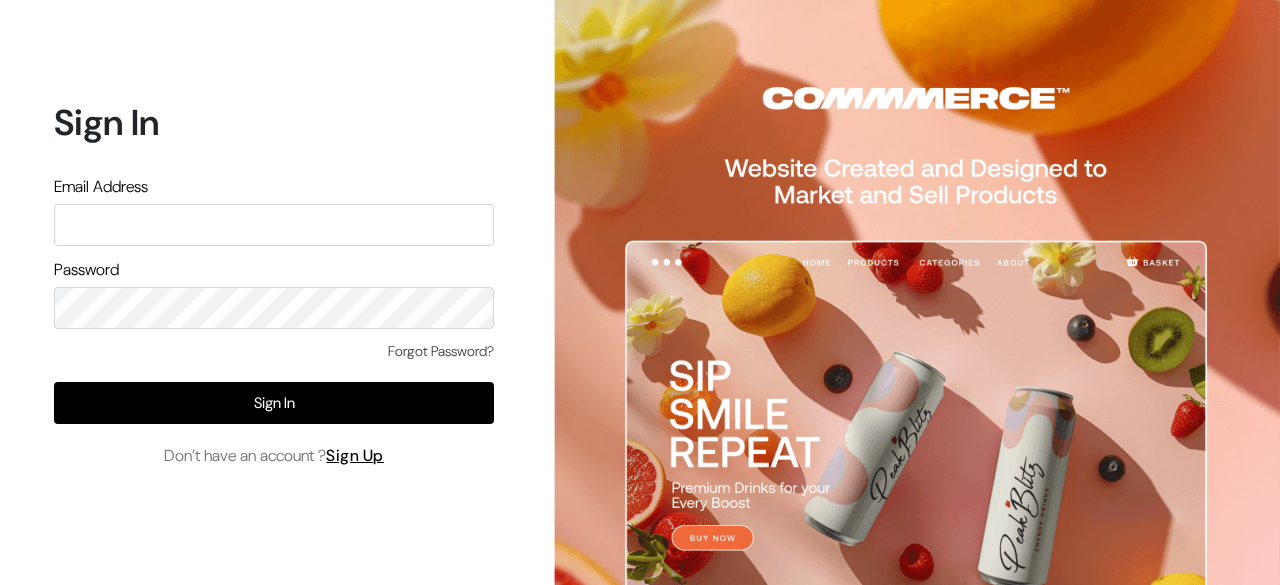 click at bounding box center (274, 225) 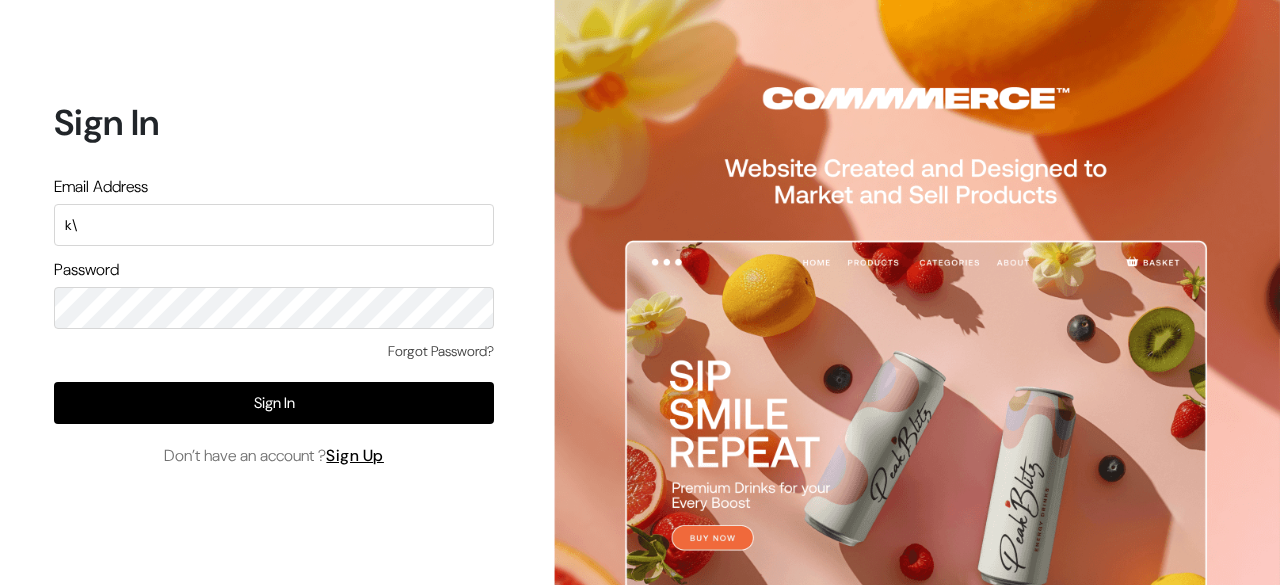 type on "k" 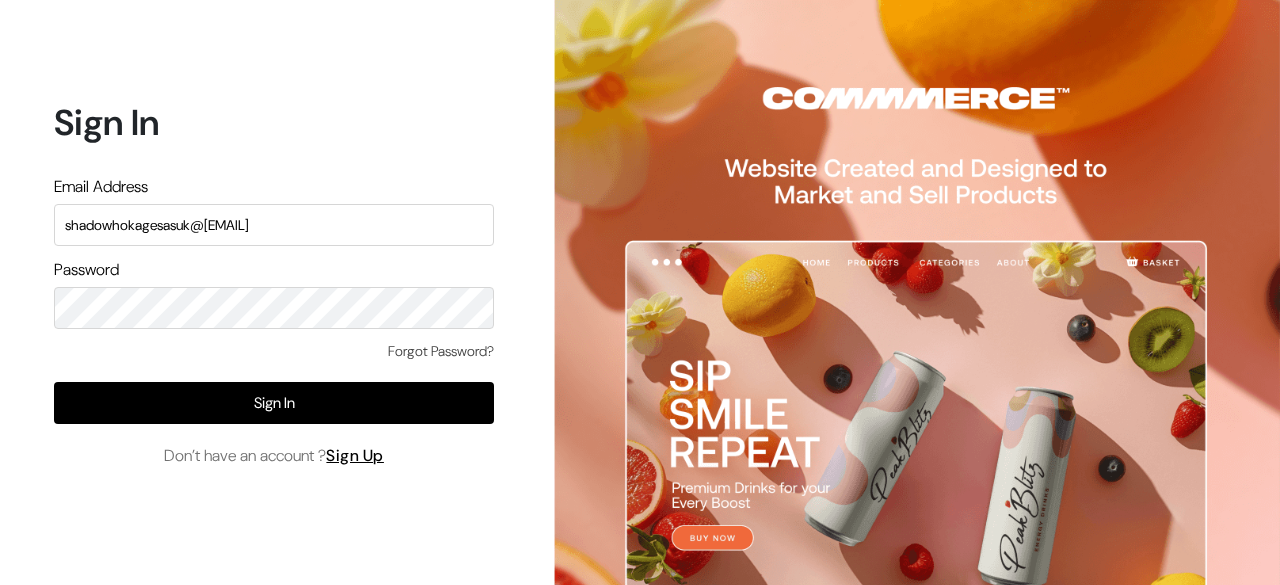 type on "[USERNAME]@[DOMAIN].com" 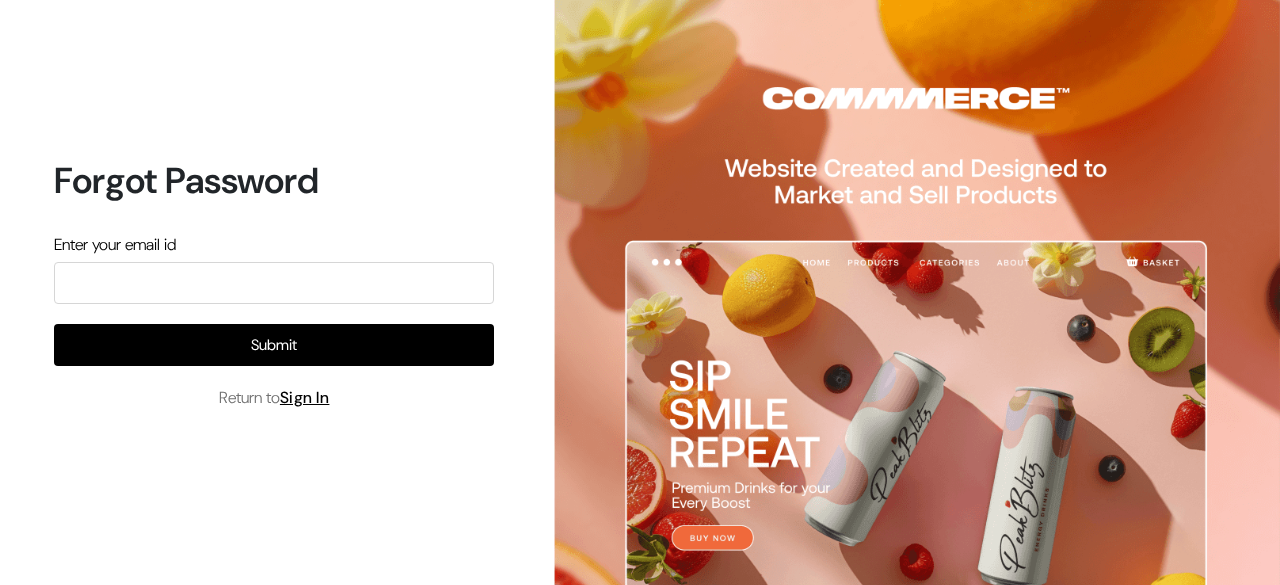 scroll, scrollTop: 0, scrollLeft: 0, axis: both 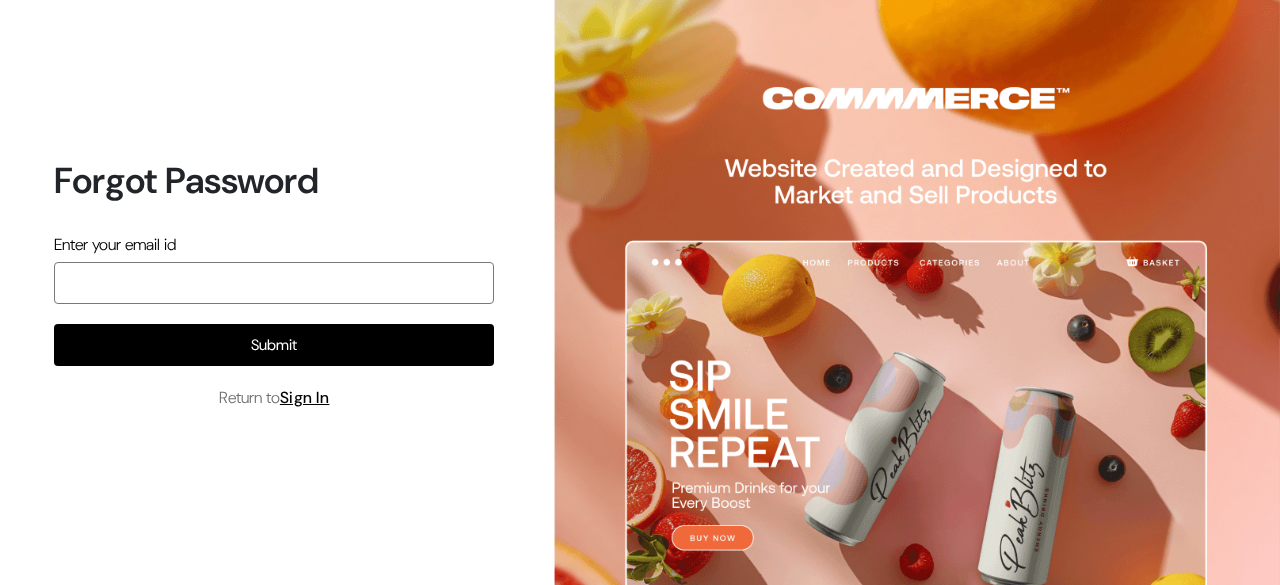 click at bounding box center [274, 283] 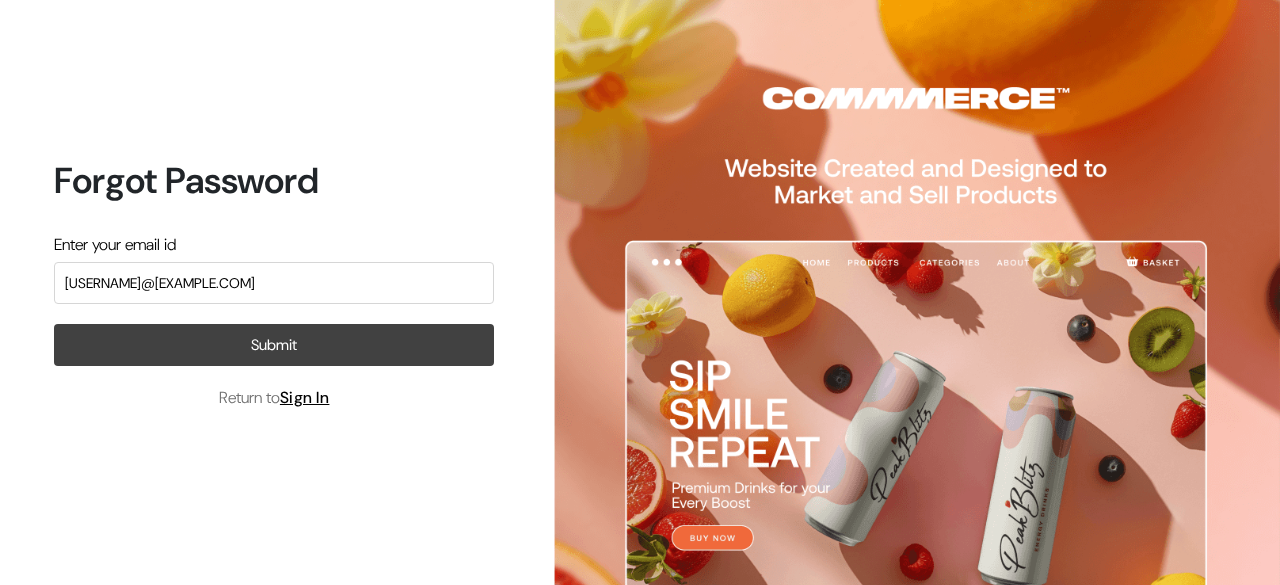 click on "Submit" at bounding box center (274, 345) 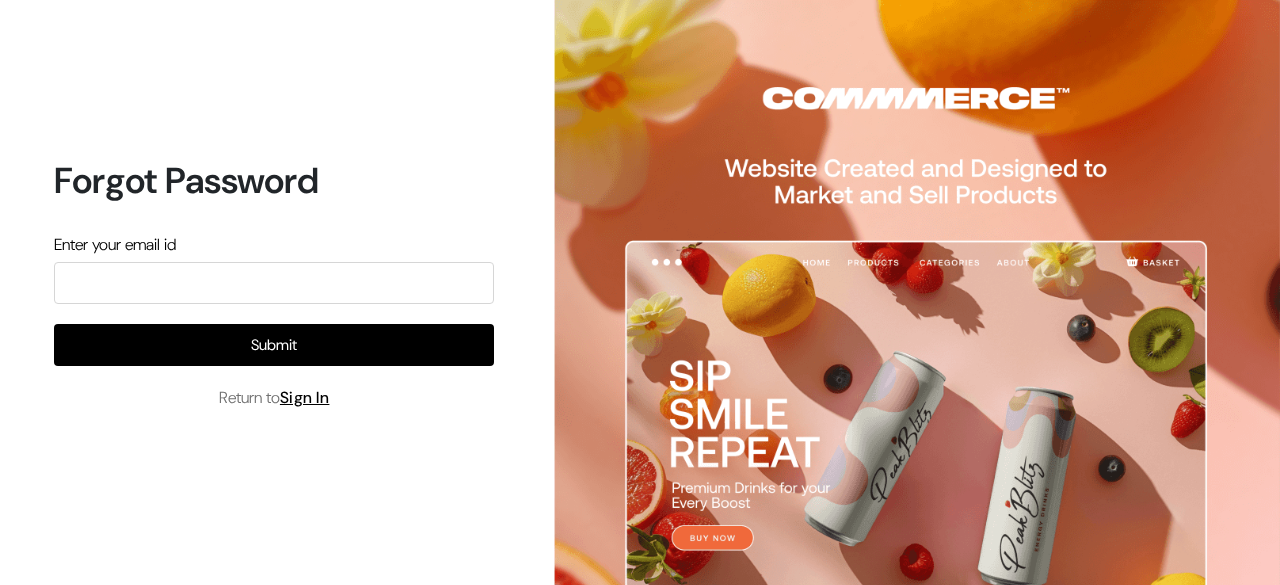 scroll, scrollTop: 0, scrollLeft: 0, axis: both 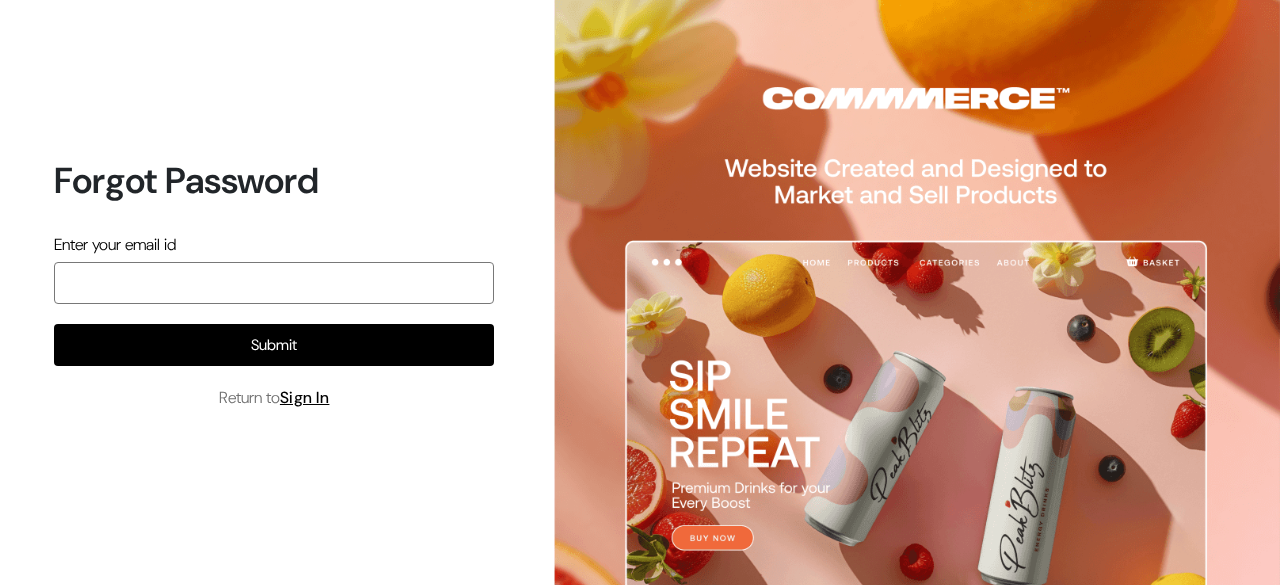 click at bounding box center (274, 283) 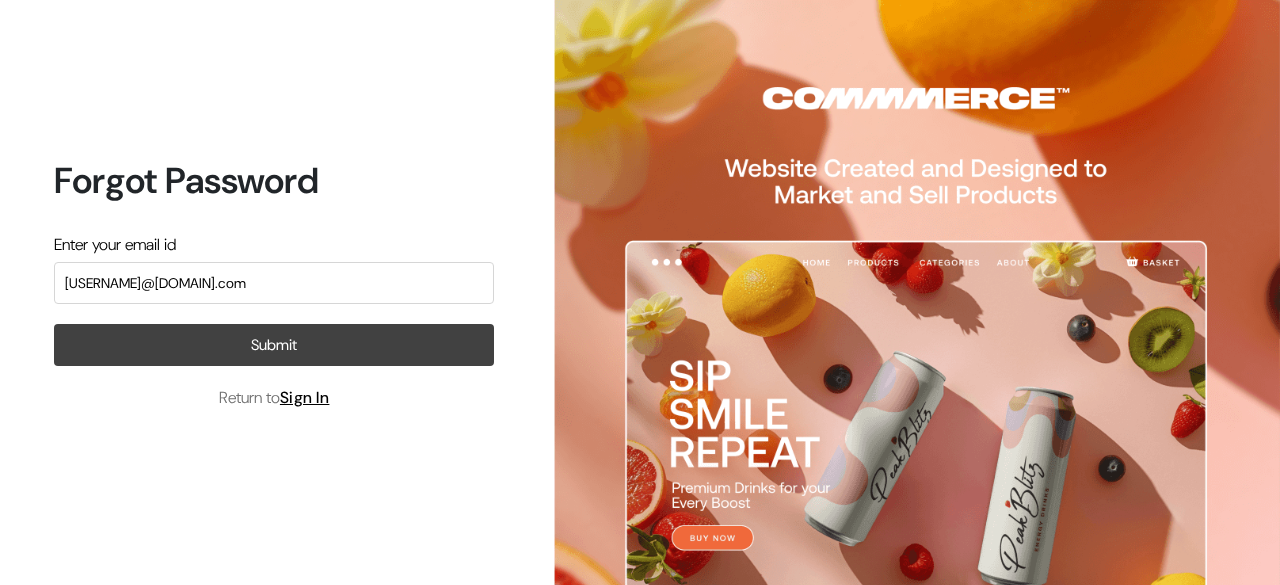click on "Submit" at bounding box center [274, 345] 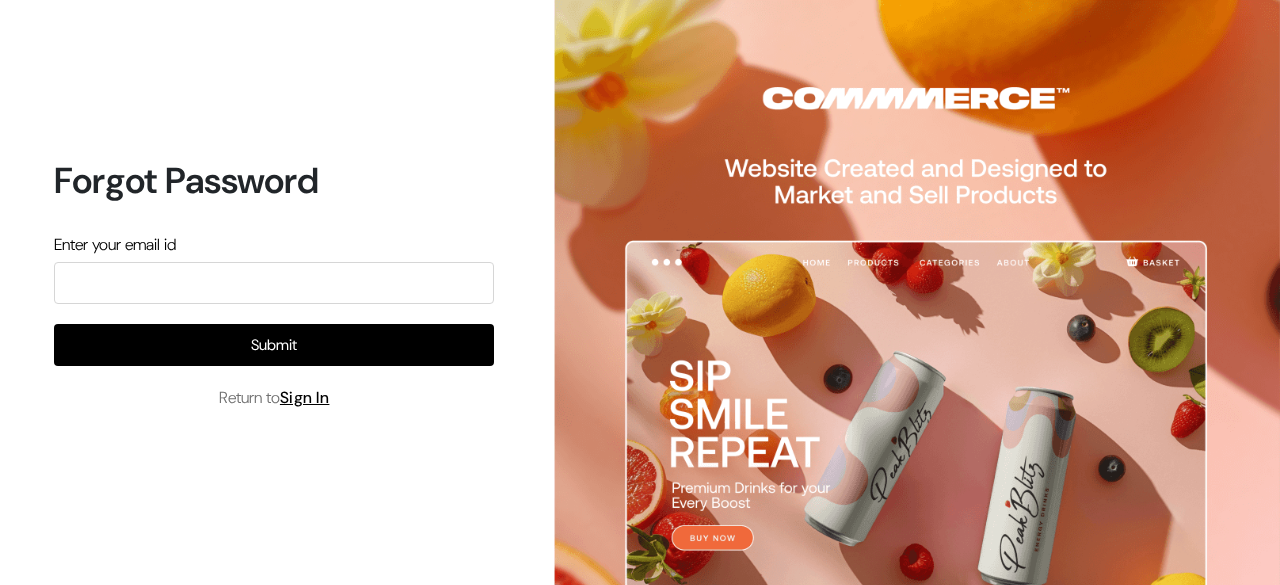 scroll, scrollTop: 0, scrollLeft: 0, axis: both 